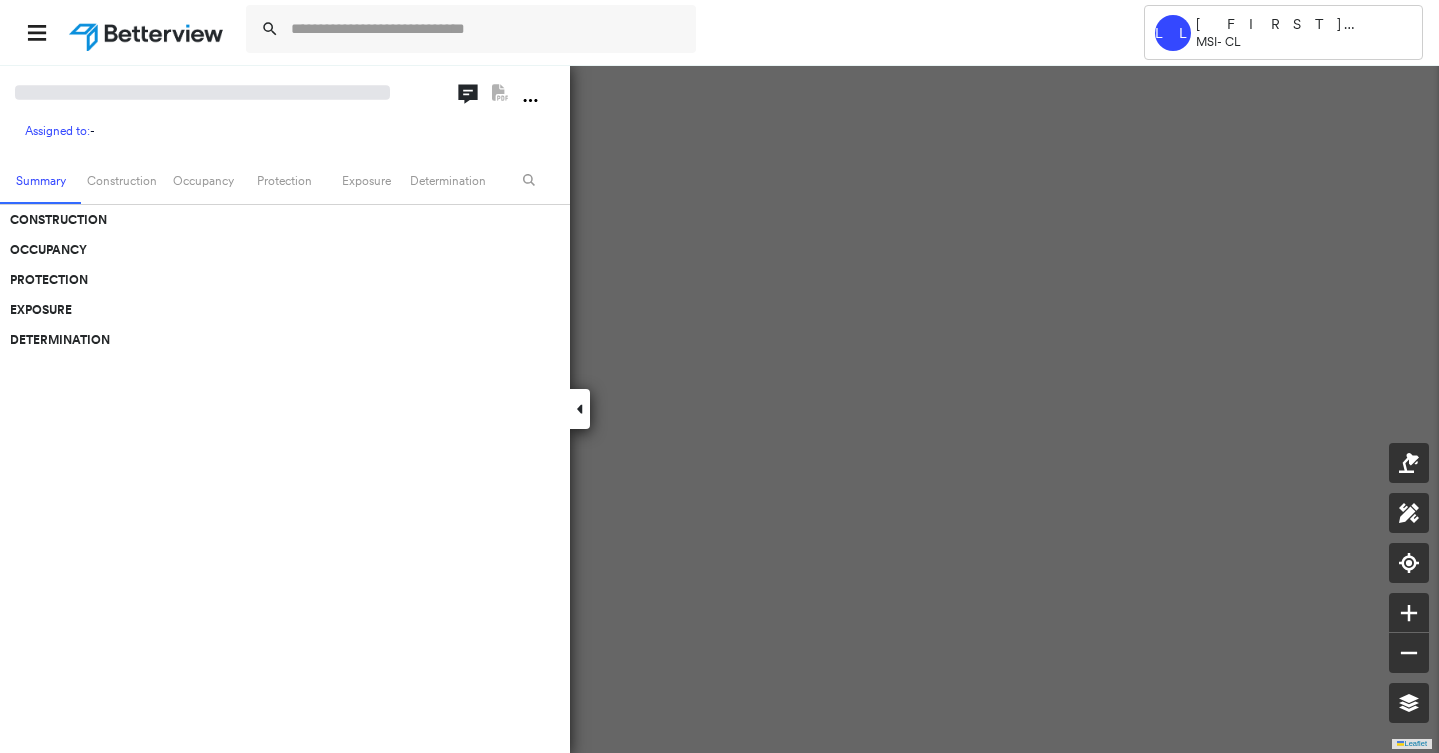 scroll, scrollTop: 0, scrollLeft: 0, axis: both 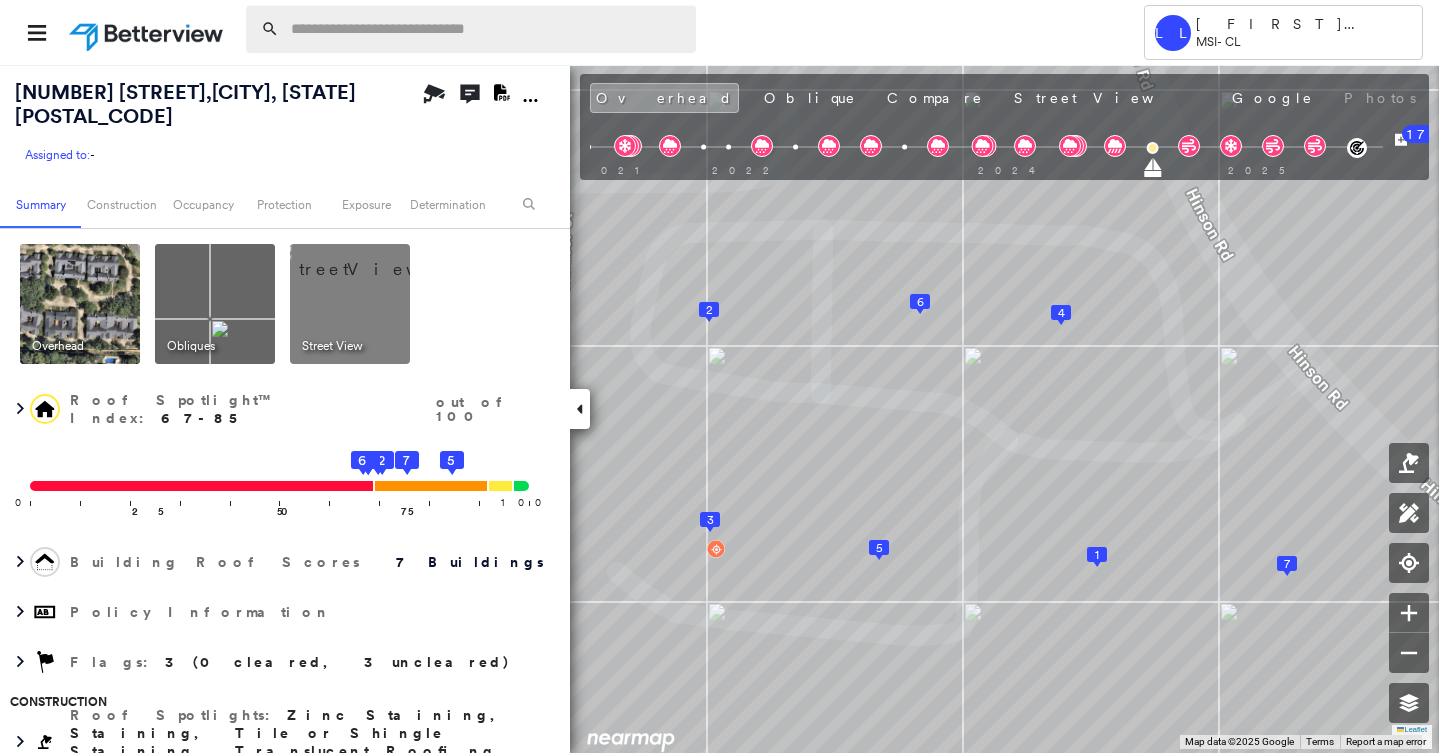 click at bounding box center (487, 29) 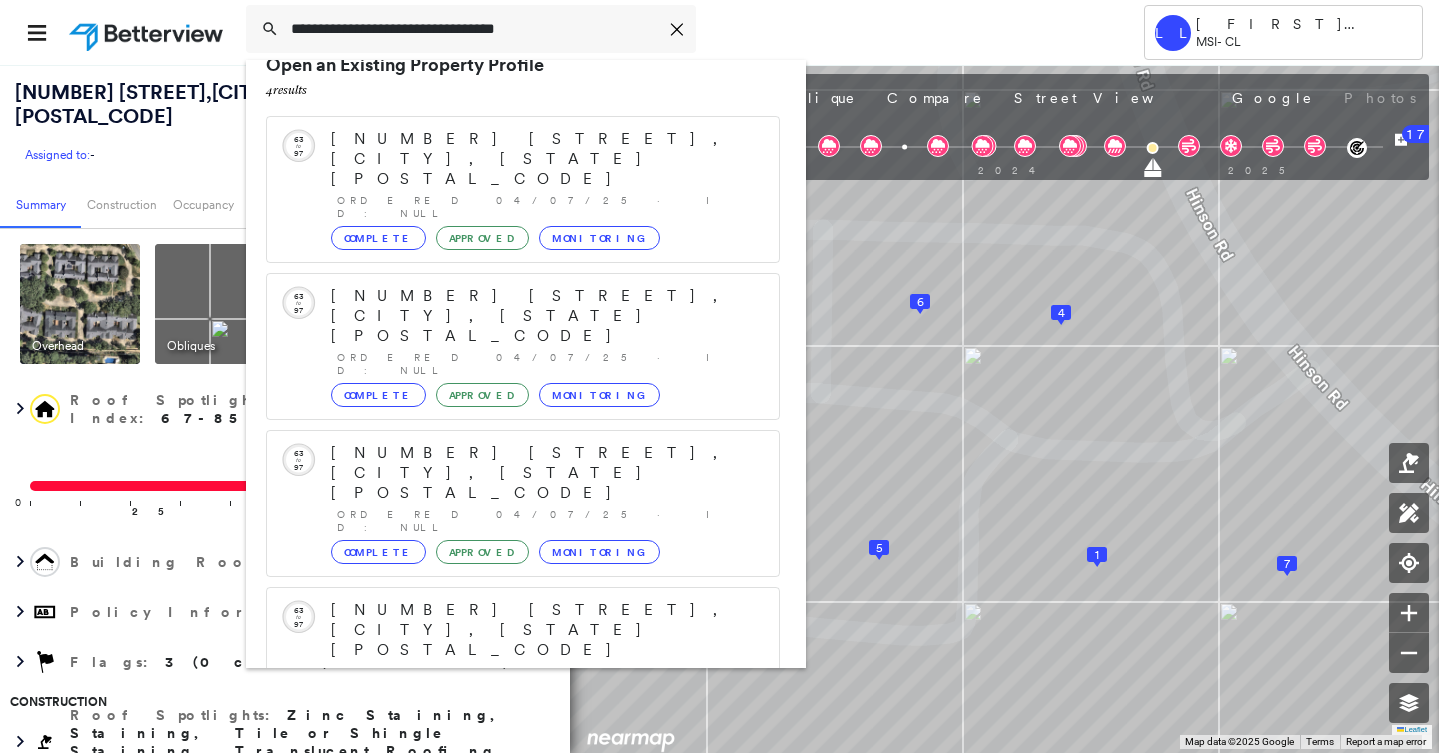 scroll, scrollTop: 57, scrollLeft: 0, axis: vertical 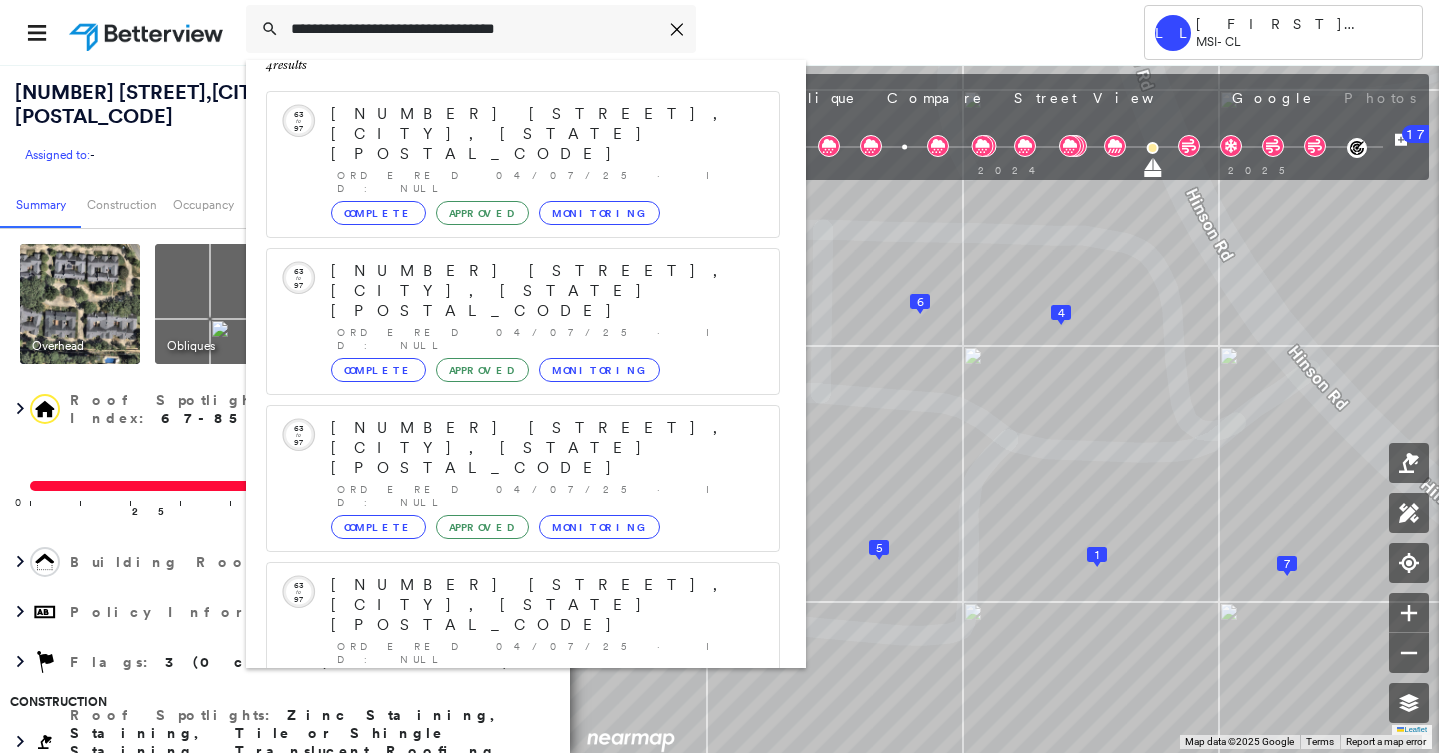 type on "**********" 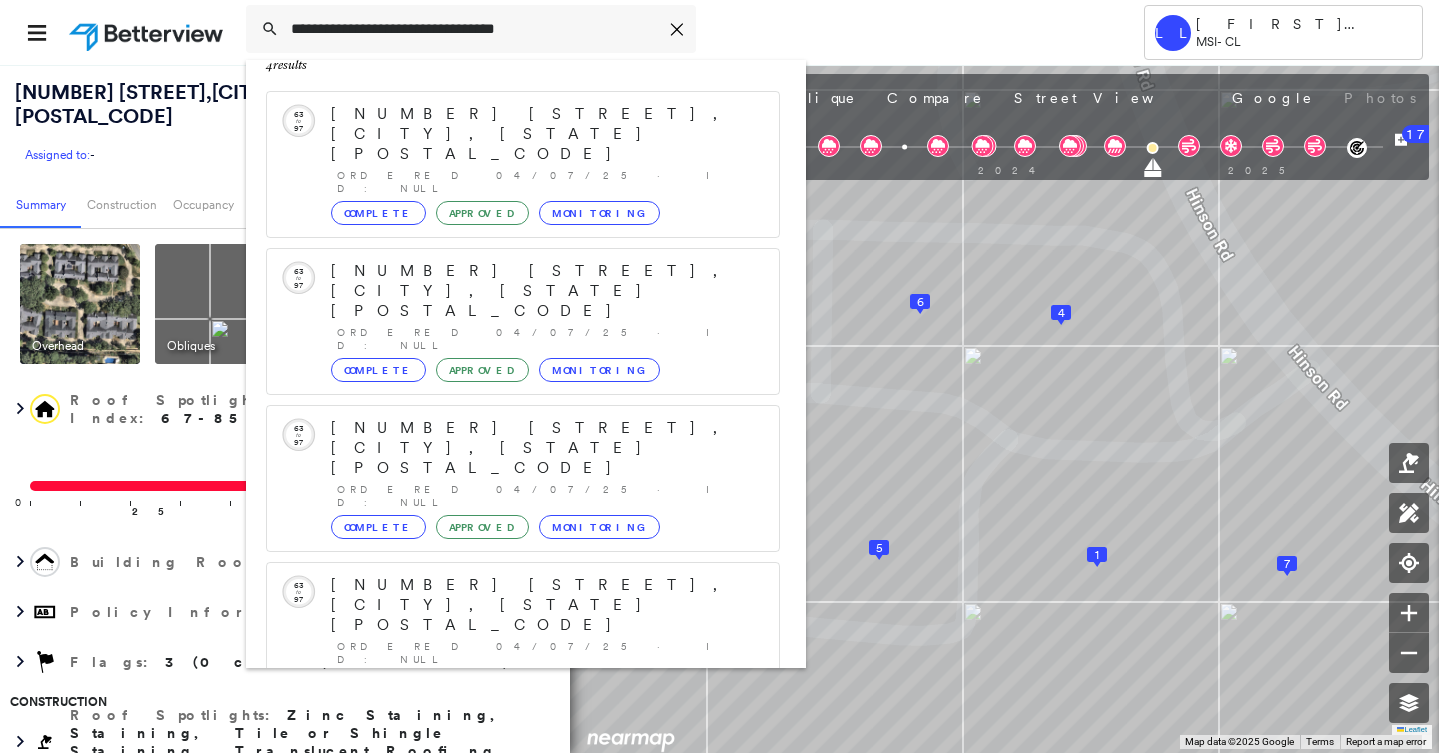 click on "[NUMBER] [STREET], [CITY], [STATE] [POSTAL_CODE]" at bounding box center (501, 845) 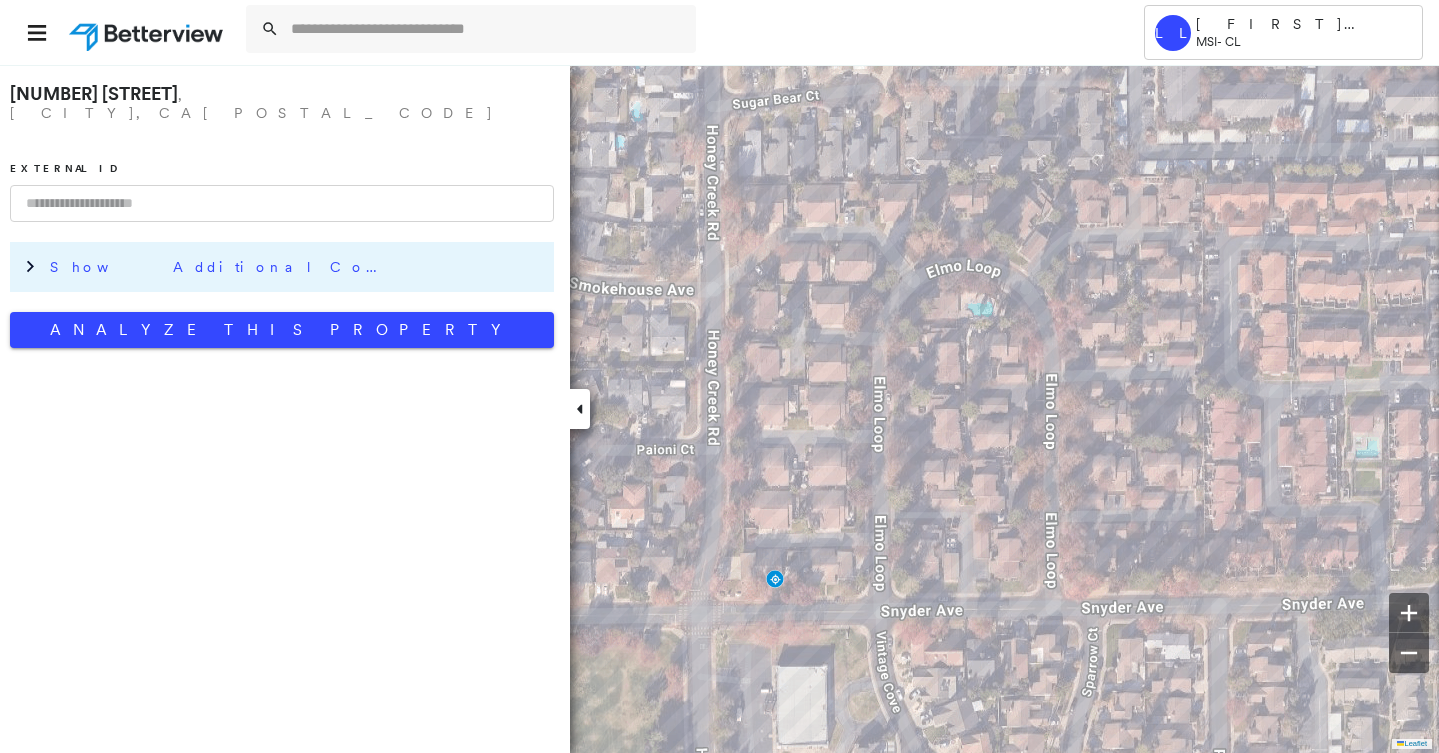 click on "Show Additional Company Data" at bounding box center [220, 267] 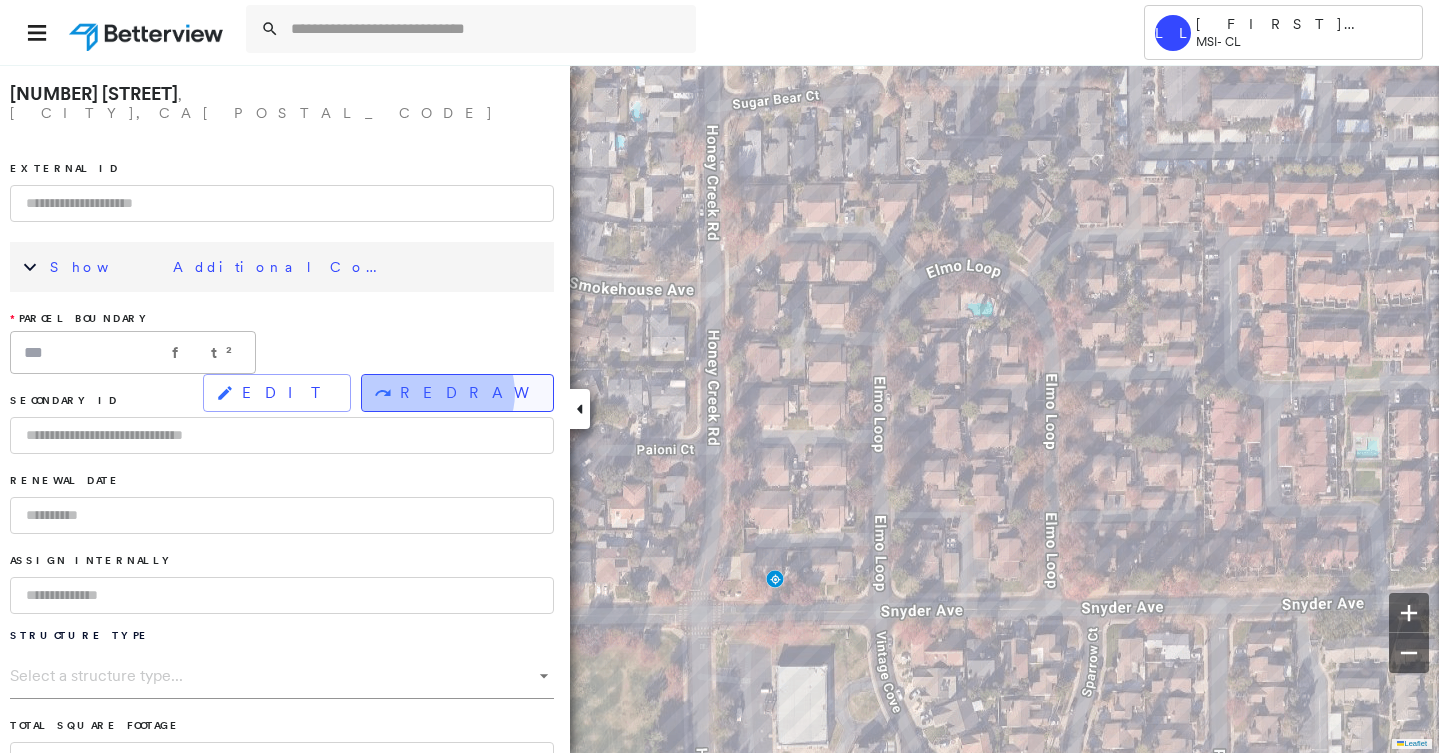 click on "REDRAW" at bounding box center [468, 393] 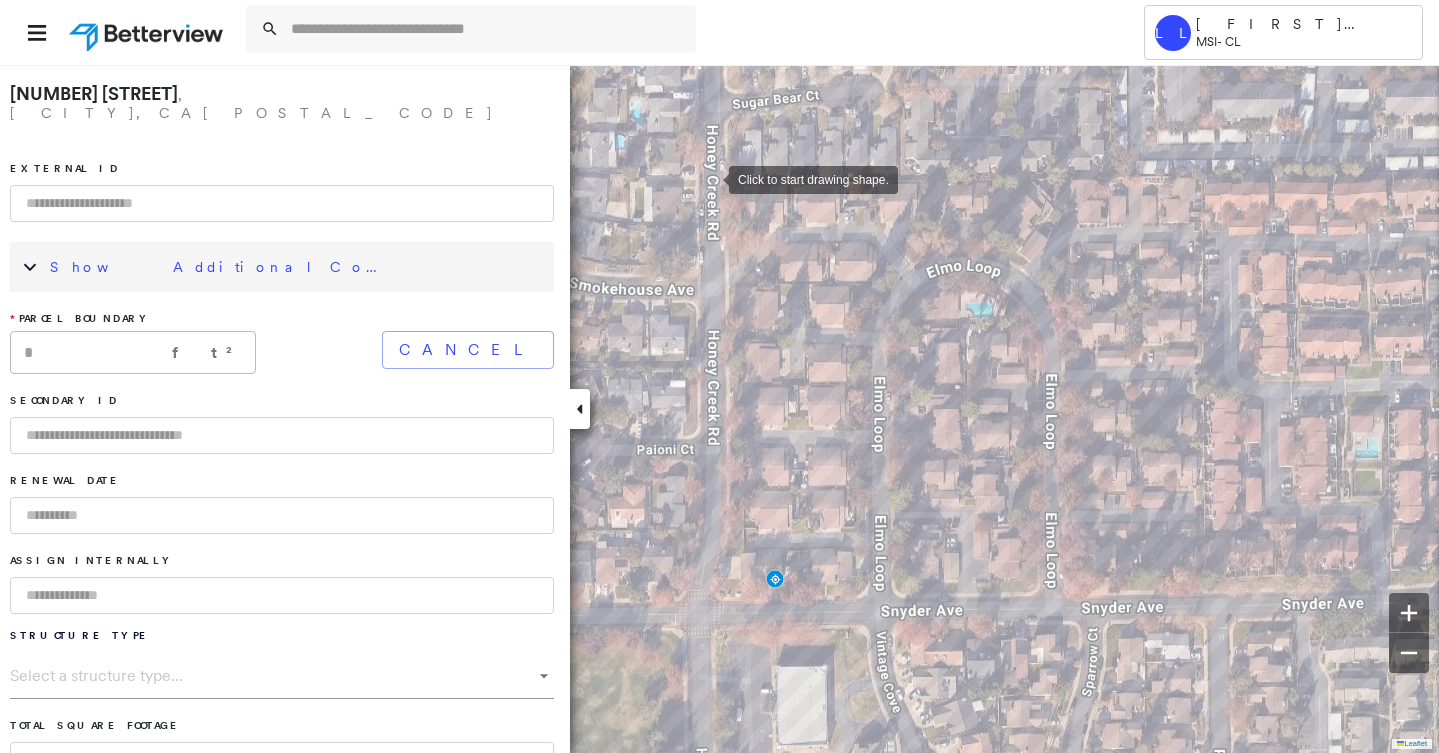 click at bounding box center [709, 178] 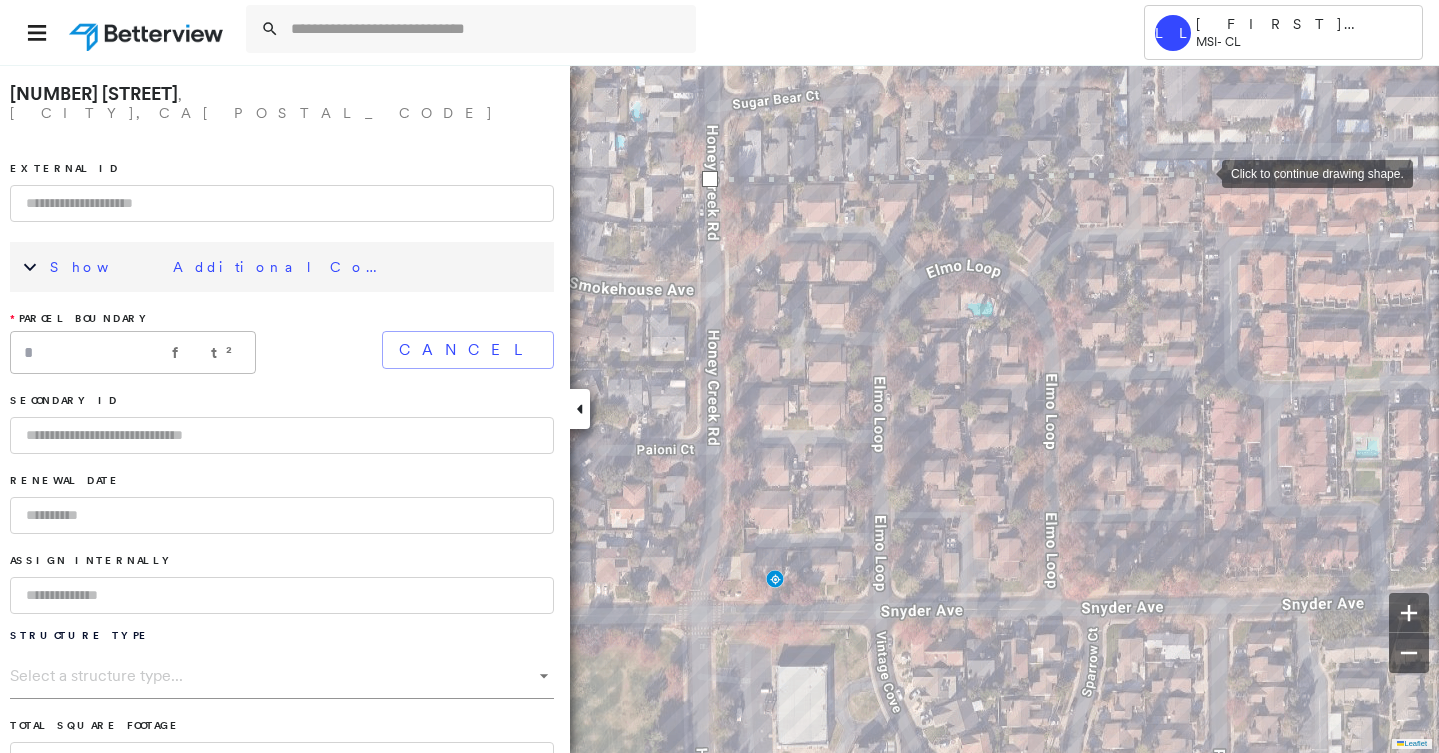 click at bounding box center [1202, 172] 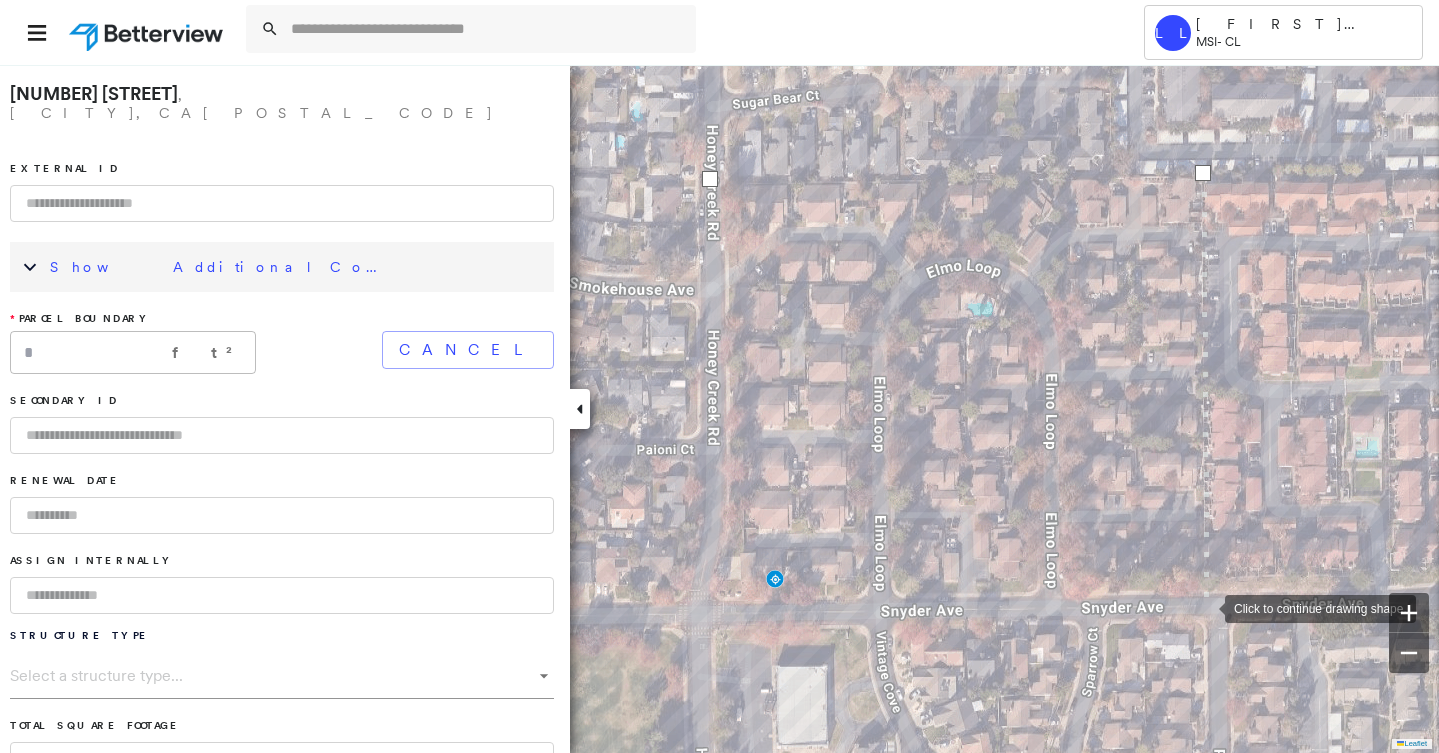click at bounding box center (1205, 607) 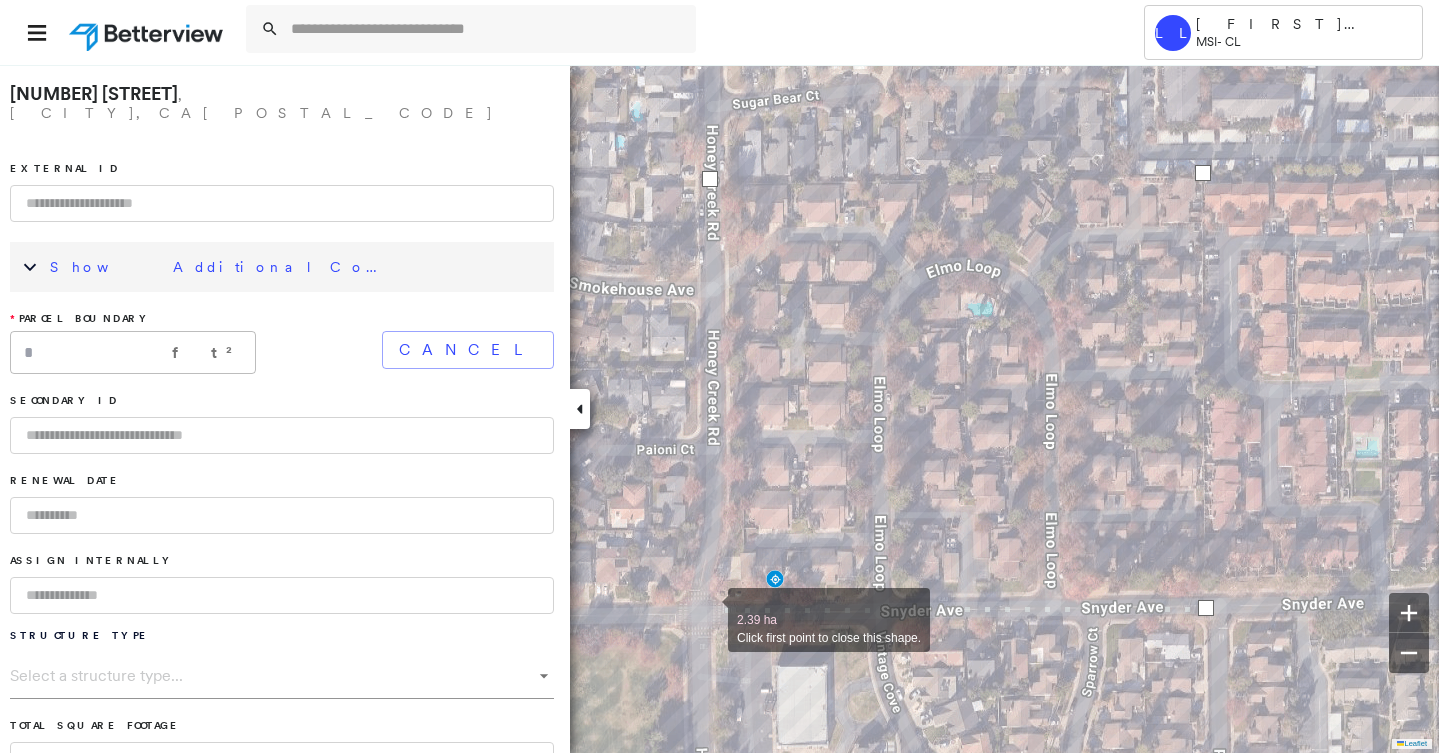 click at bounding box center [708, 609] 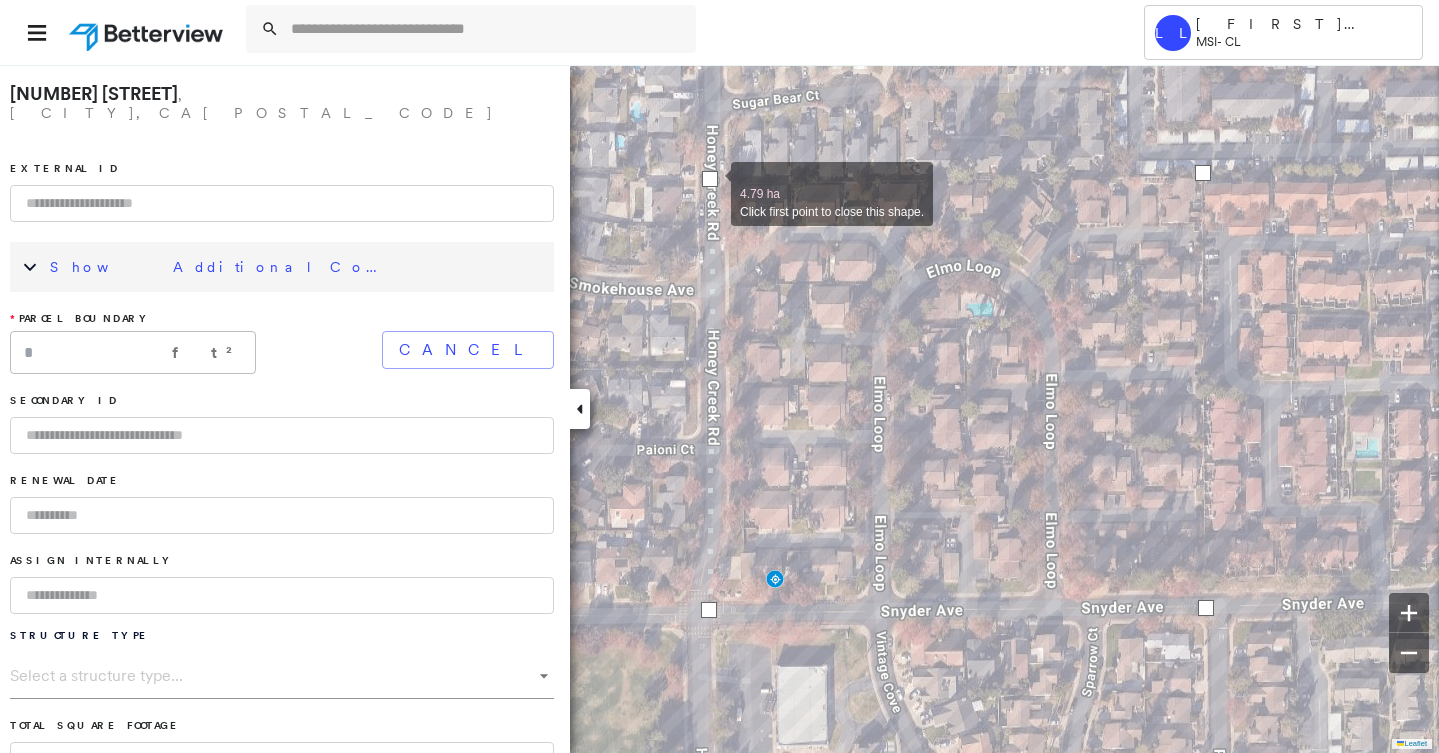 click at bounding box center (710, 179) 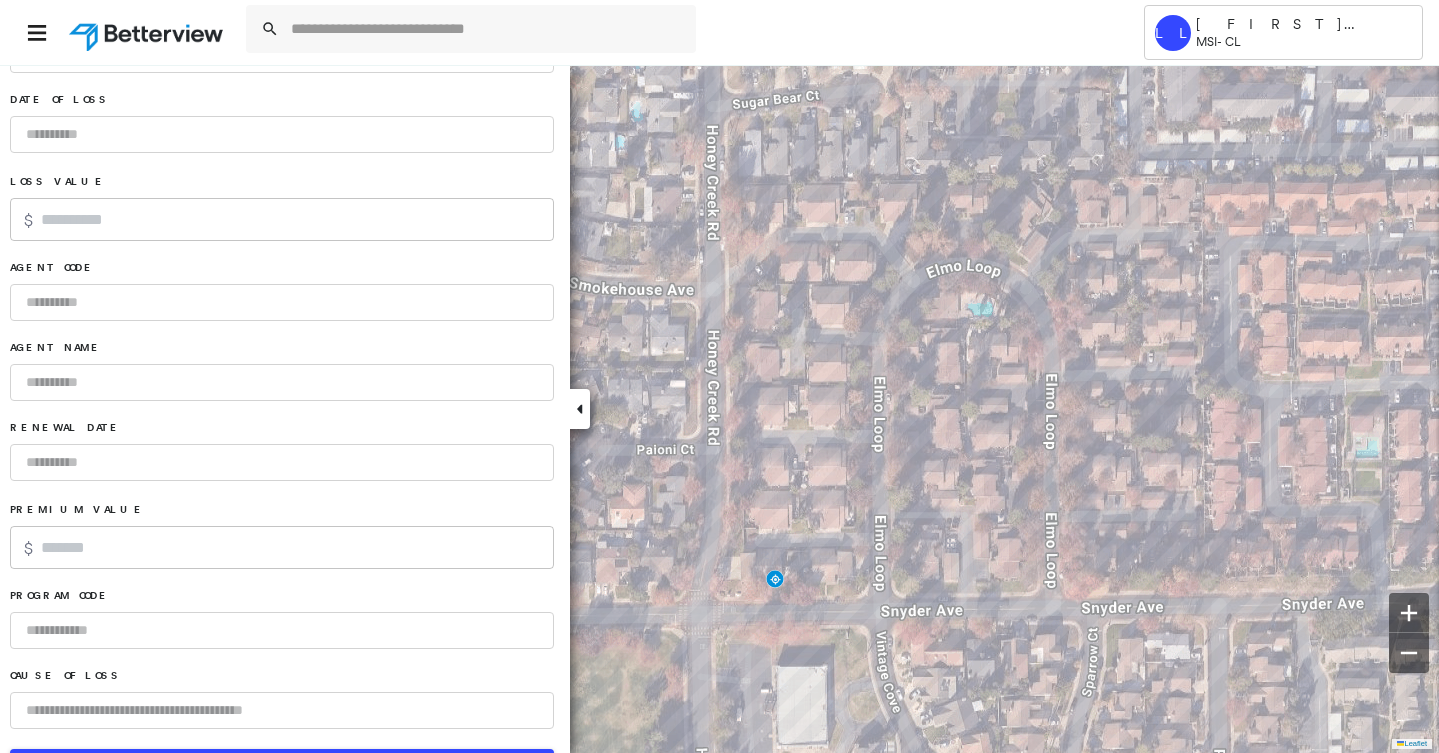 scroll, scrollTop: 1220, scrollLeft: 0, axis: vertical 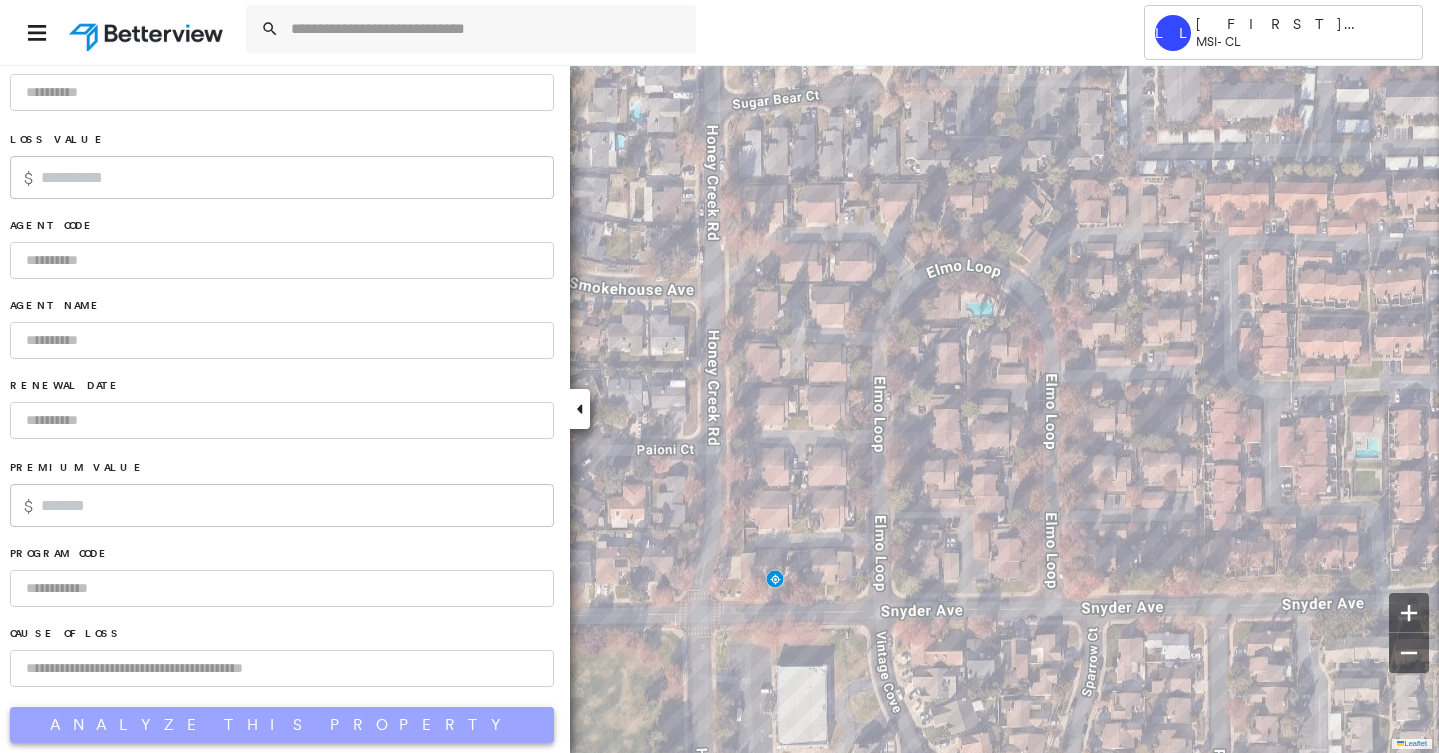 click on "Analyze This Property" at bounding box center (282, 725) 